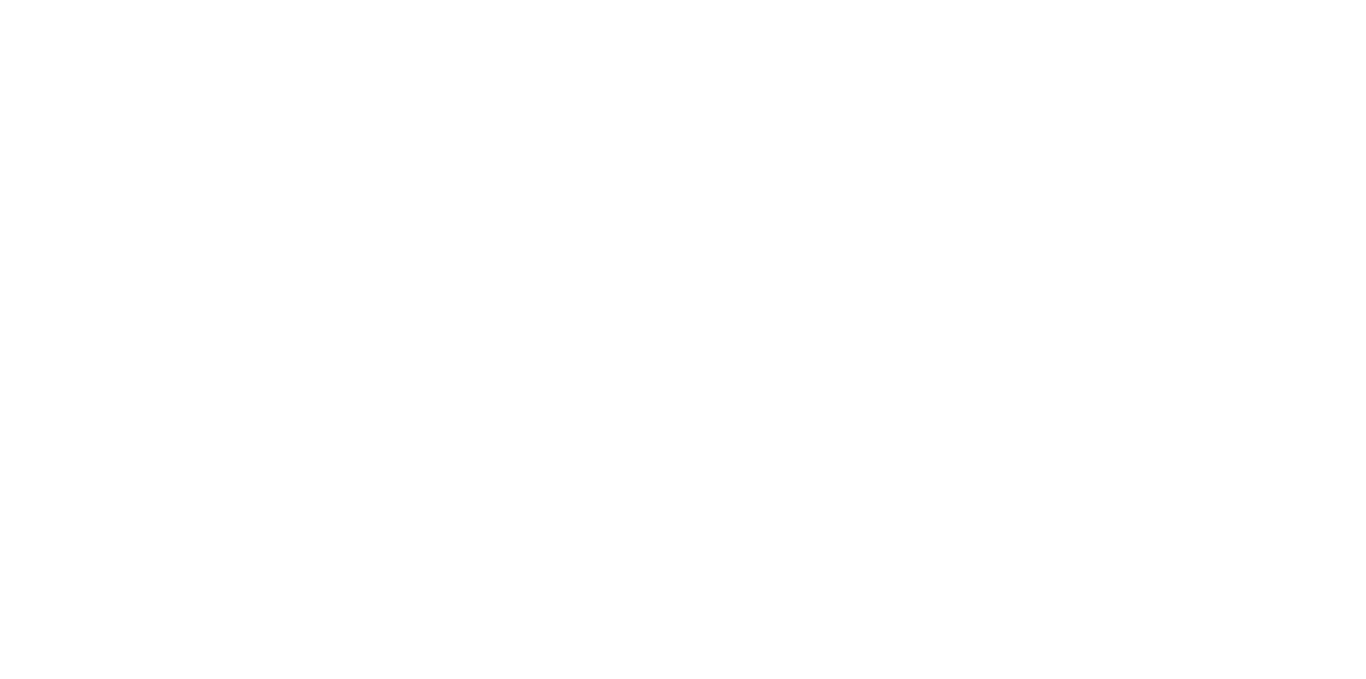 scroll, scrollTop: 0, scrollLeft: 0, axis: both 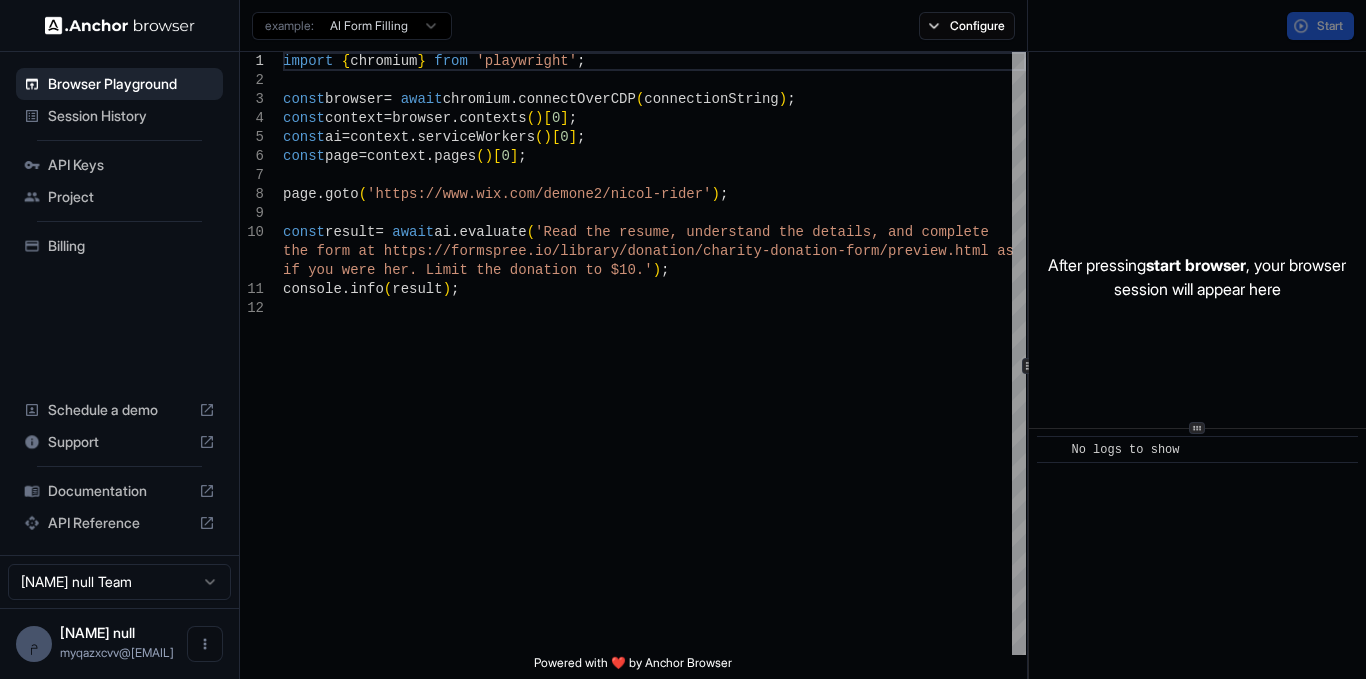 click on "**********" at bounding box center (803, 365) 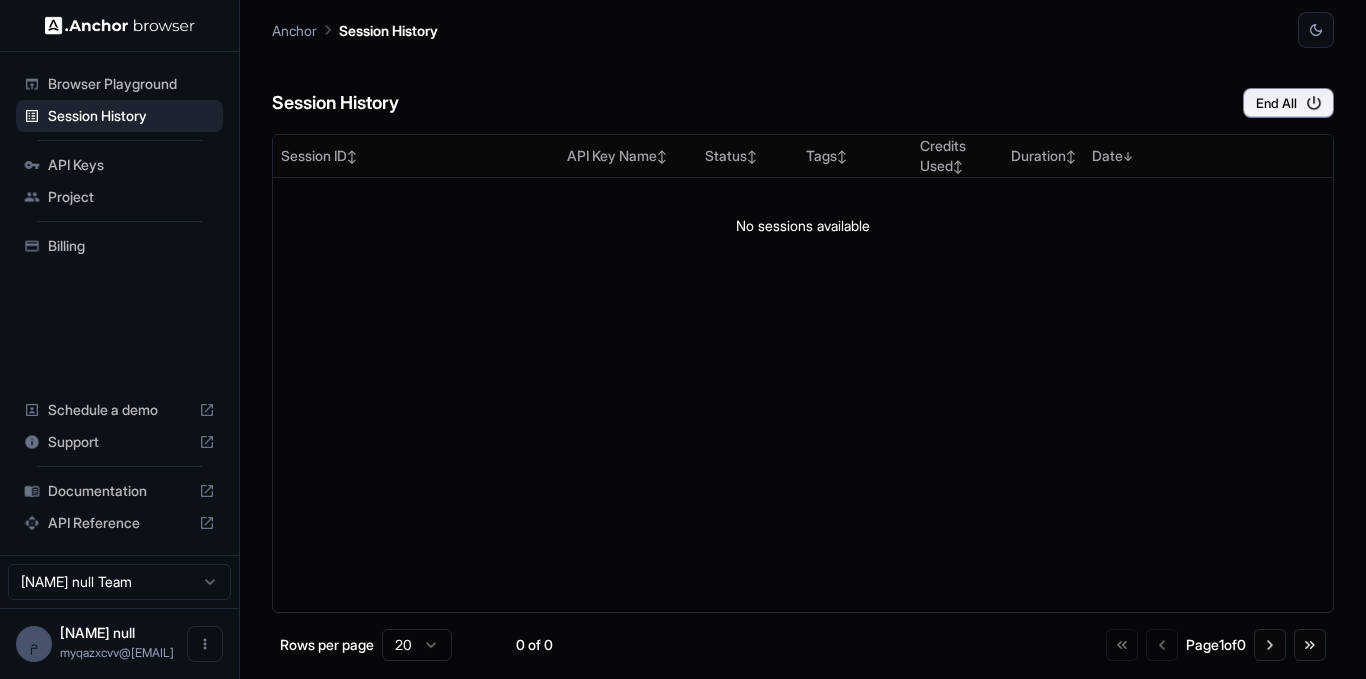 click on "Browser Playground" at bounding box center [119, 84] 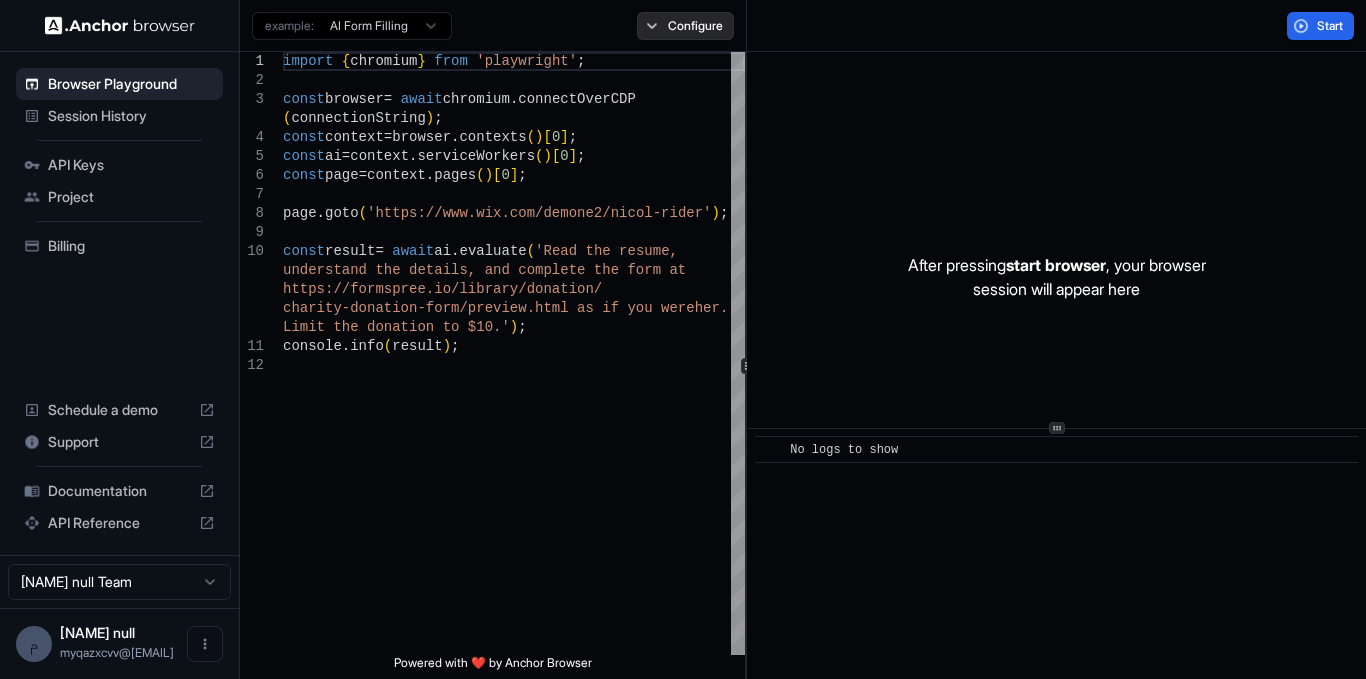 click on "Configure" at bounding box center [685, 26] 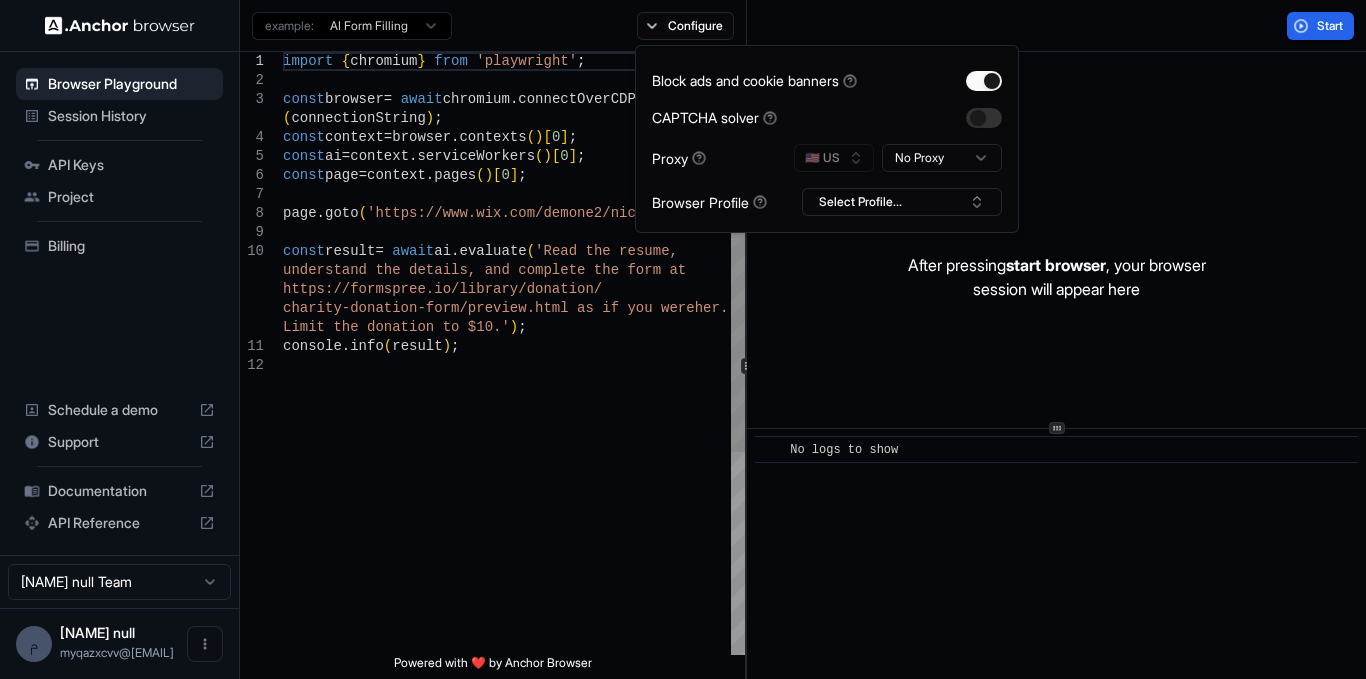 type on "**********" 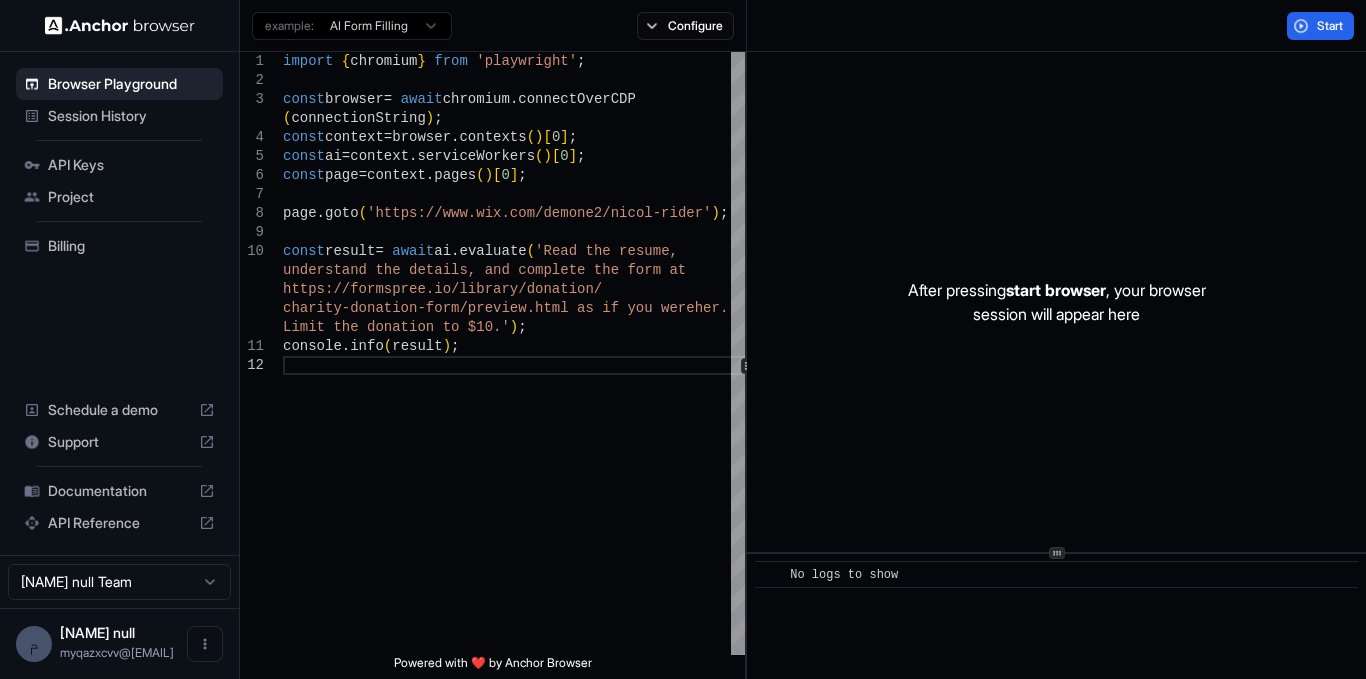click on "Browser Playground Session History API Keys Project Billing Schedule a demo Support Documentation API Reference مصطفى null Team م مصطفى null myqazxcvv@gmai... Browser Playground example:  AI Form Filling Configure Start 1 2 3 4 5 6 7 8 9 10 11 12 import   {  chromium  }   from   'playwright' ; const  browser  =   await  chromium . connectOverCDP ( connectionString ) ; const  context  =  browser . contexts ( ) [ 0 ] ; const  ai  =  context . serviceWorkers ( ) [ 0 ] ; const  page  =  context . pages ( ) [ 0 ] ; page . goto ( 'https://www.wix.com/demone2/nicol-rider' ) ; const  result  =   await  ai . evaluate ( 'Read the resume,  understand the details, and complete the form at  https://formspree.io/library/donation/ charity-donation-form/preview.html as if you were  her.  Limit the donation to $10.' ) ; console . info ( result ) ; Powered with ❤️ by Anchor Browser After pressing  start browser , your browser session will appear here ​" at bounding box center [683, 339] 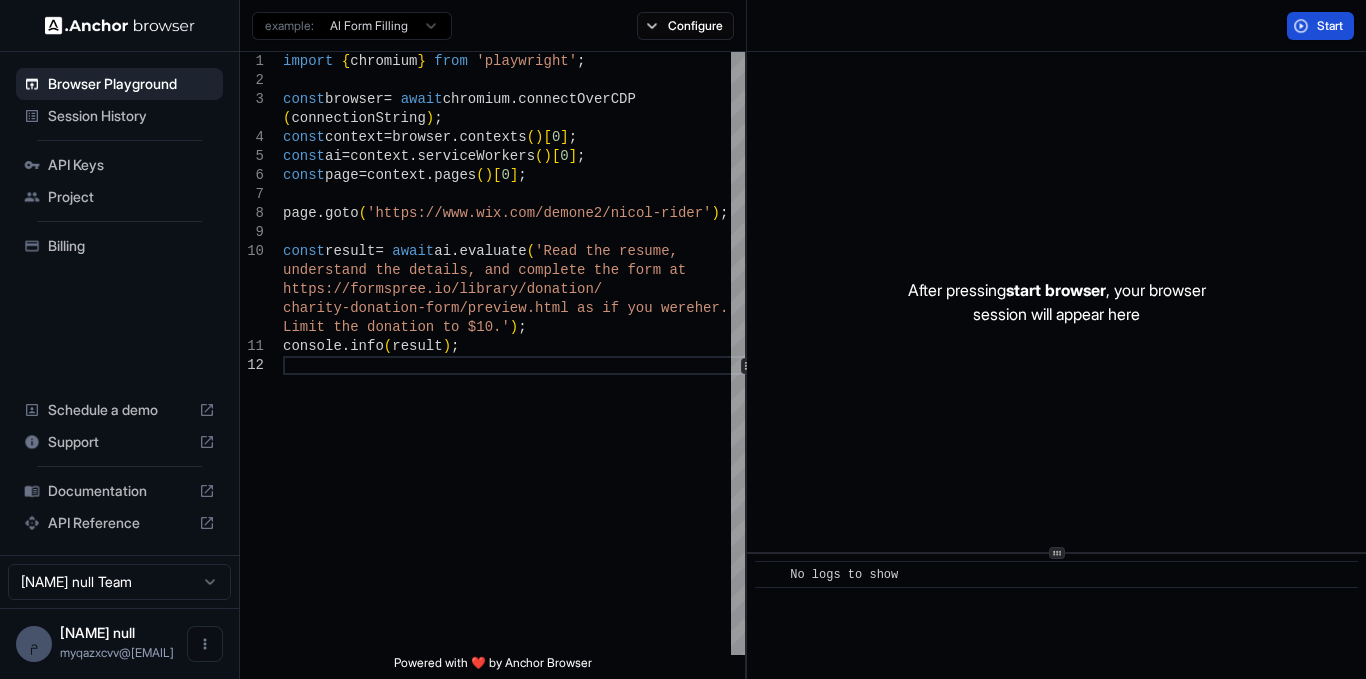 click on "Start" at bounding box center [1331, 26] 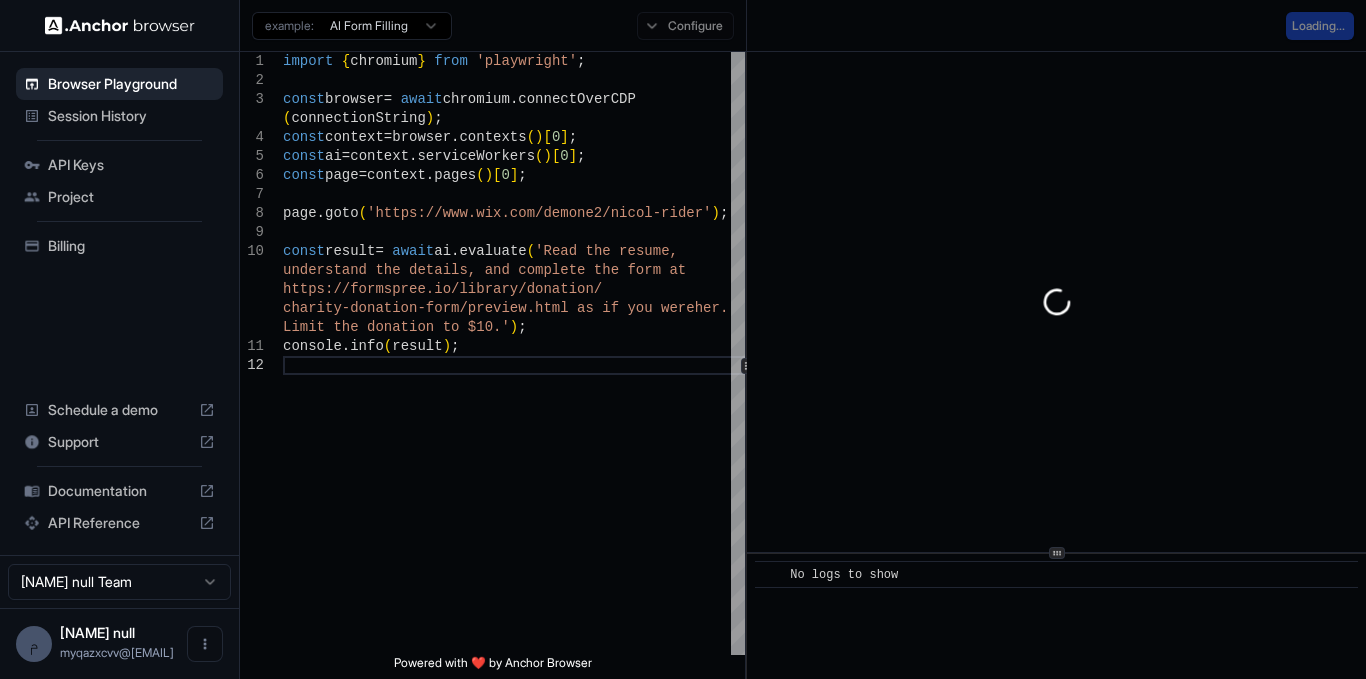 click on "API Reference" at bounding box center (119, 523) 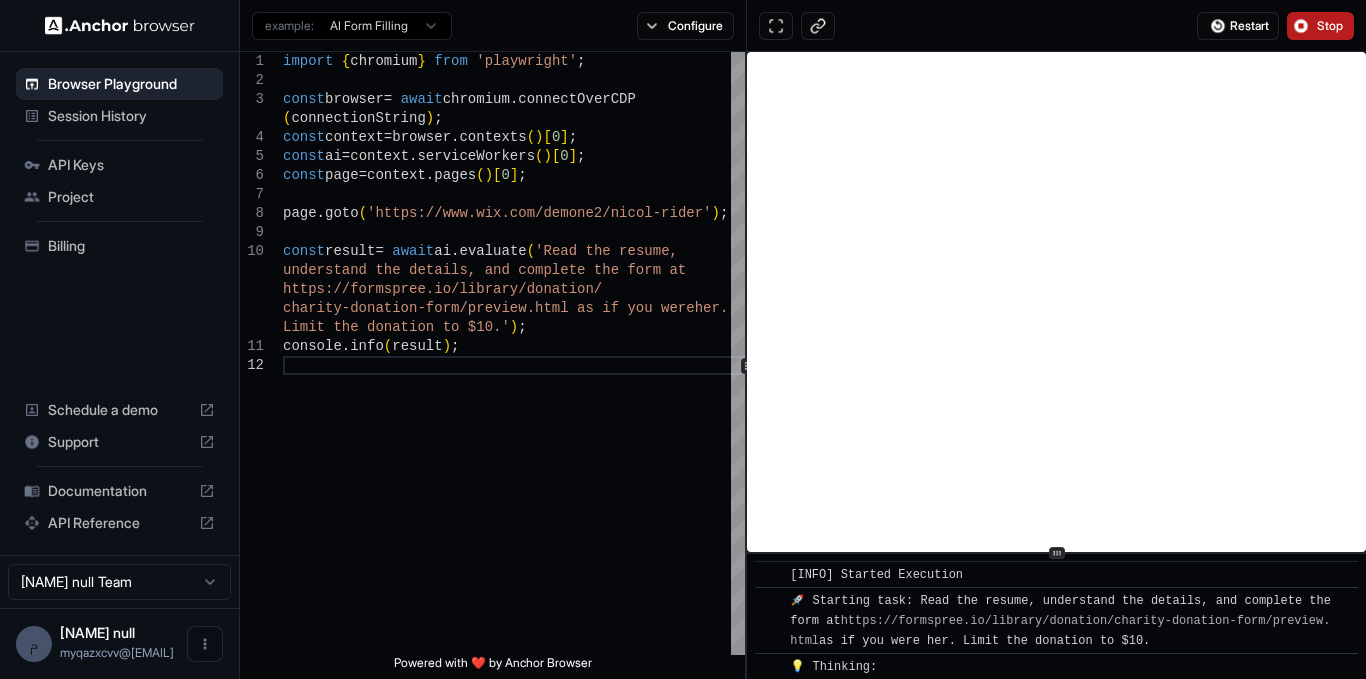 scroll, scrollTop: 2881, scrollLeft: 0, axis: vertical 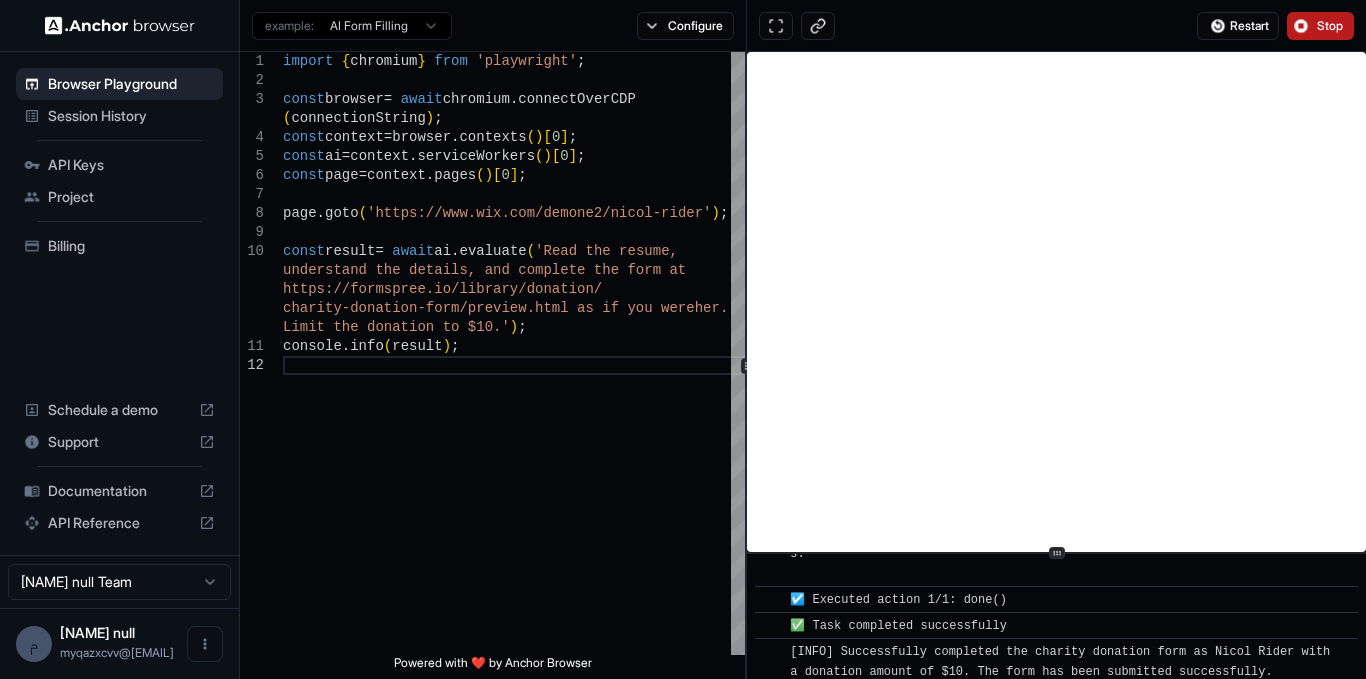 click on "Stop" at bounding box center (1331, 26) 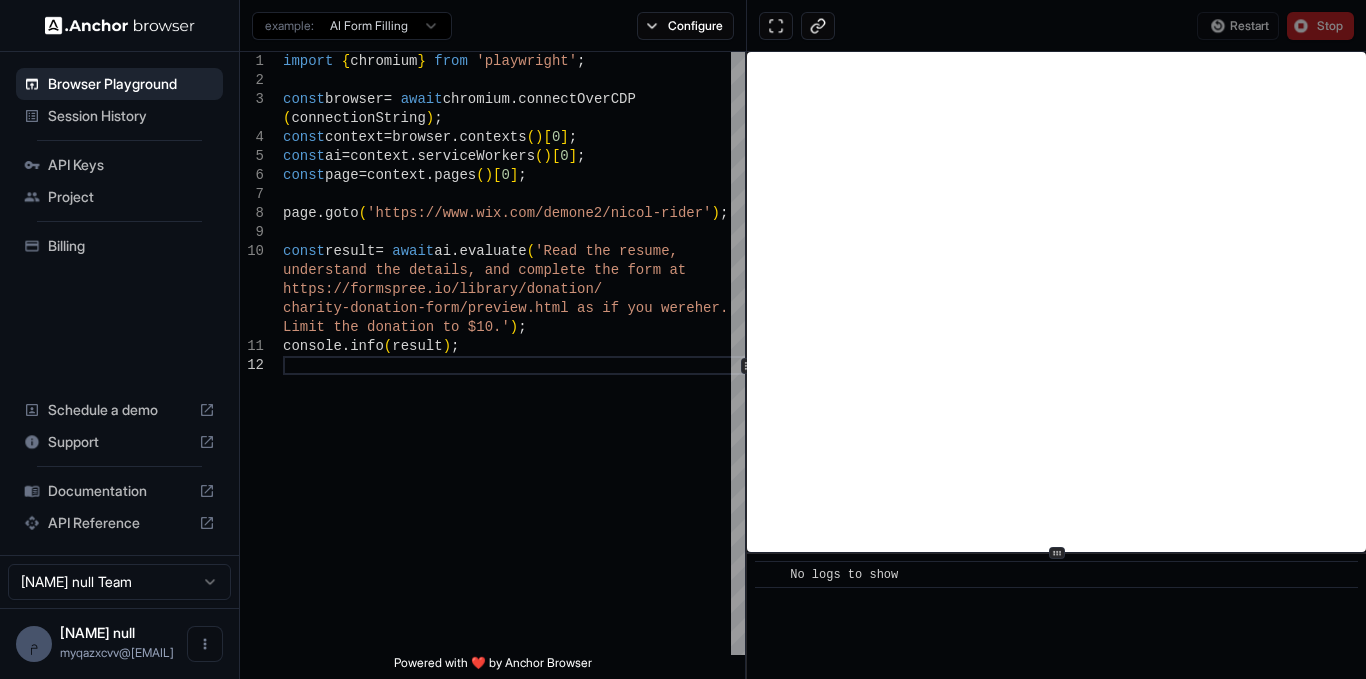 scroll, scrollTop: 0, scrollLeft: 0, axis: both 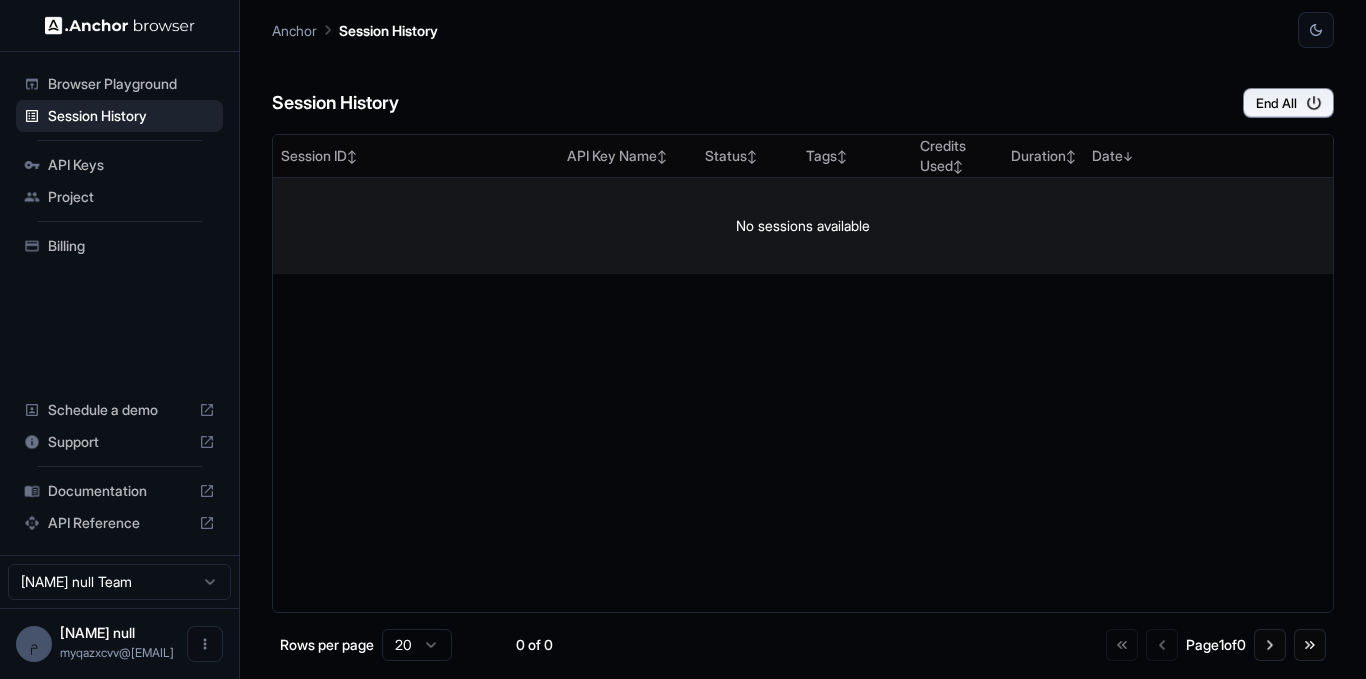 click on "No sessions available" at bounding box center (803, 226) 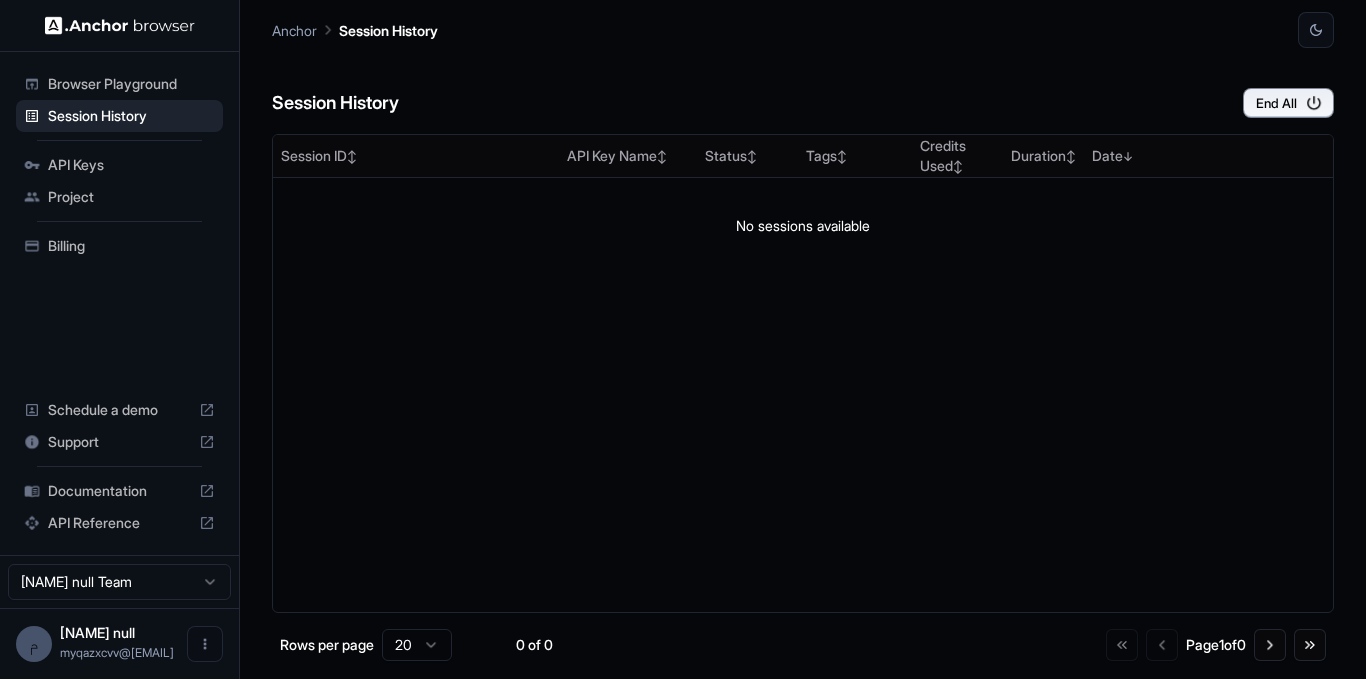 click on "Session ID ↕ API Key Name ↕ Status ↕ Tags ↕ Credits Used ↕ Duration ↕ Date ↓ No sessions available" at bounding box center (803, 373) 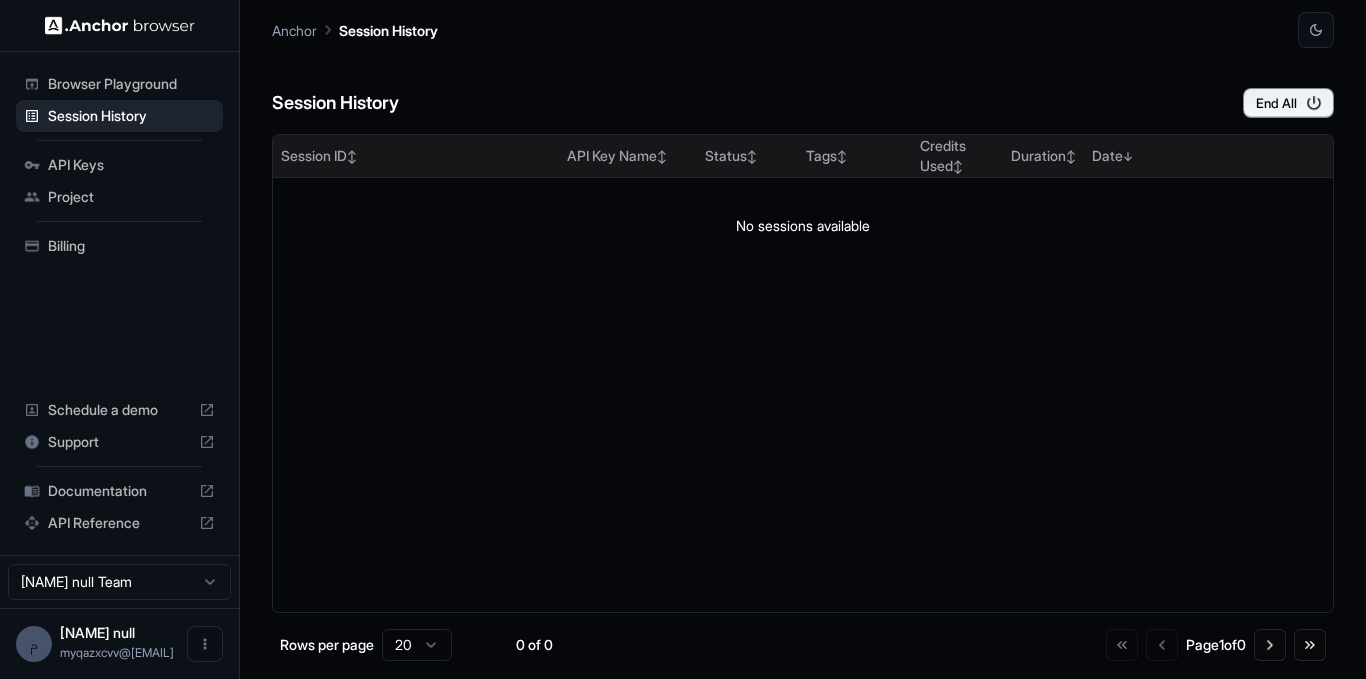 click on "API Key Name ↕" at bounding box center (628, 156) 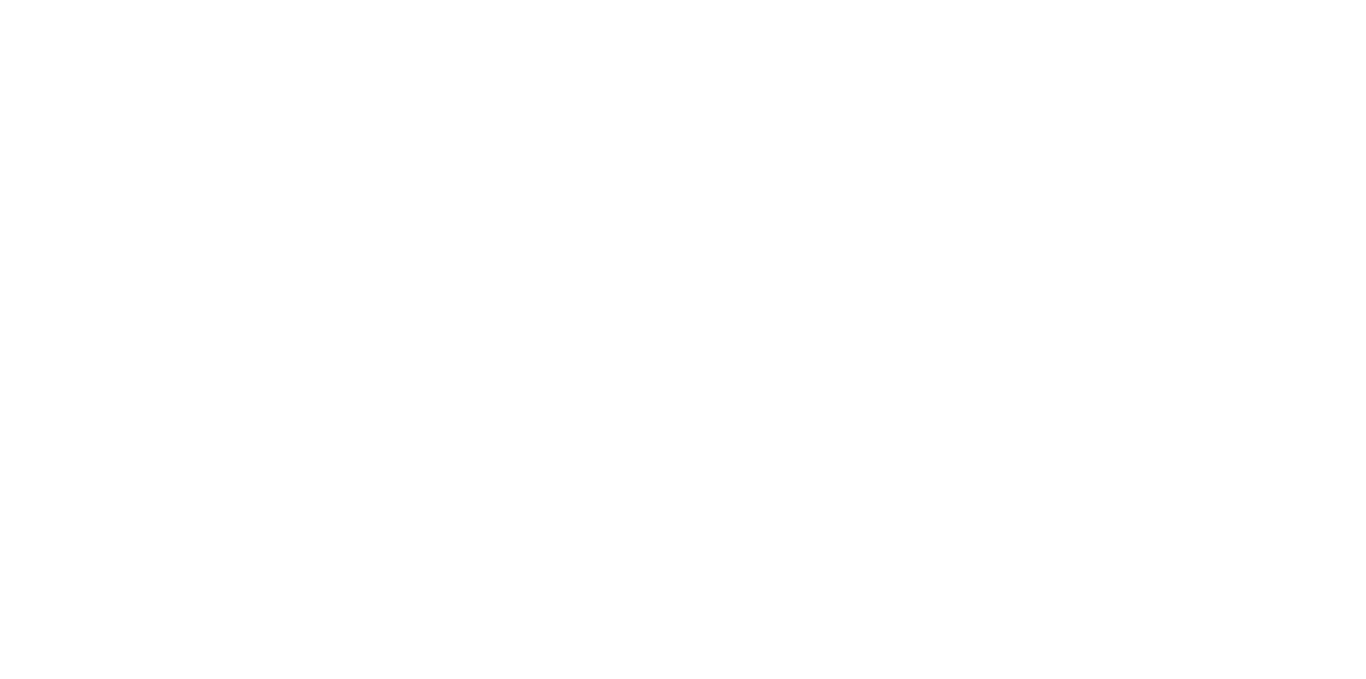 scroll, scrollTop: 0, scrollLeft: 0, axis: both 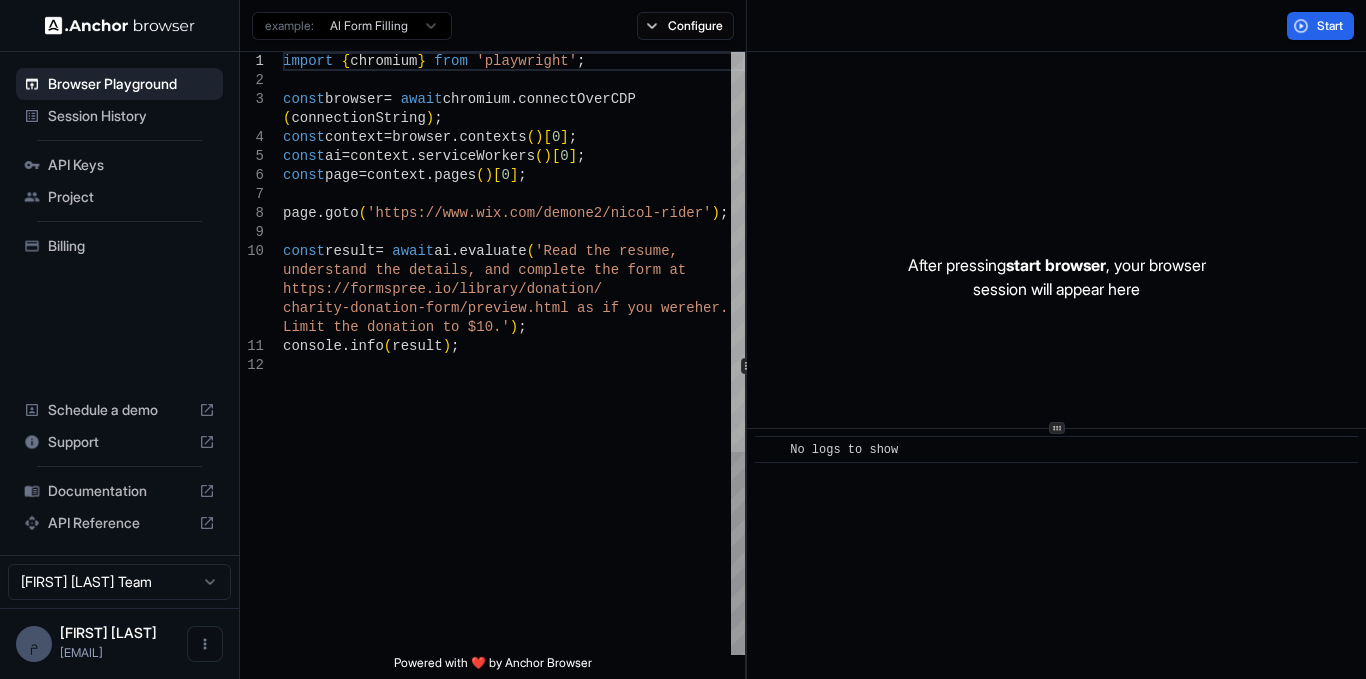 click at bounding box center (738, 252) 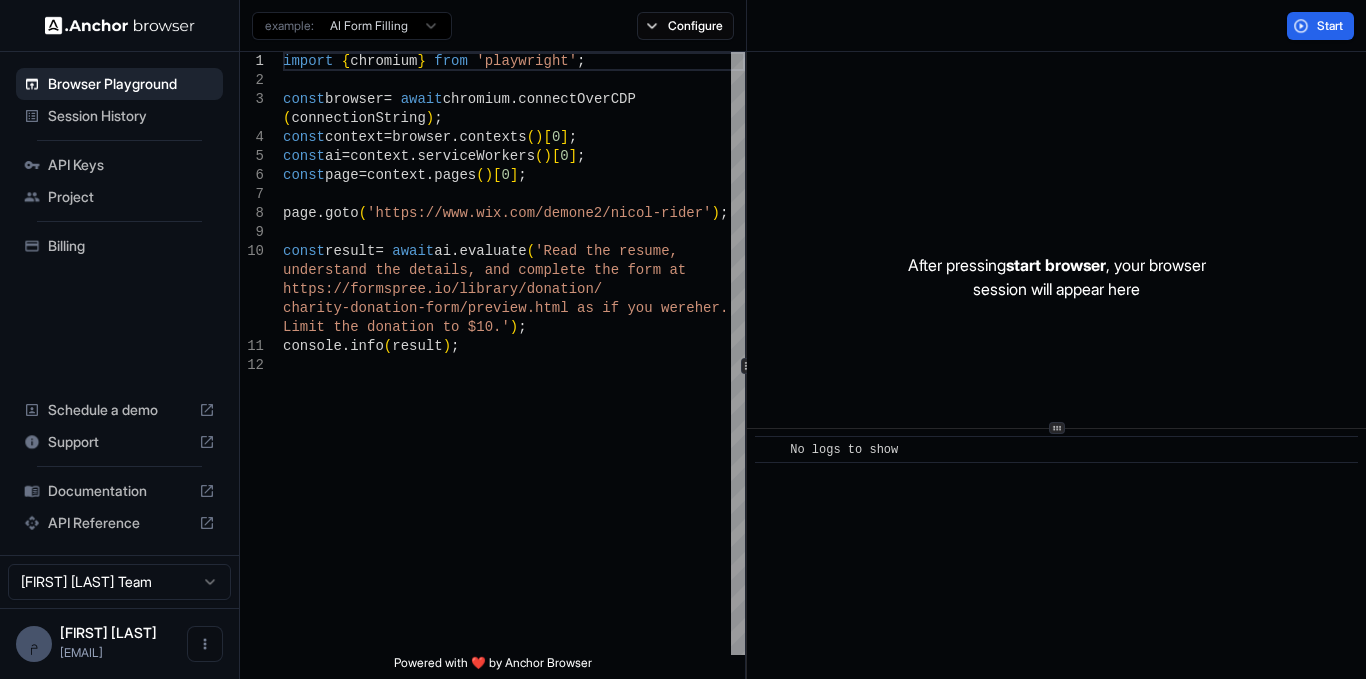 click on "Session History" at bounding box center [131, 116] 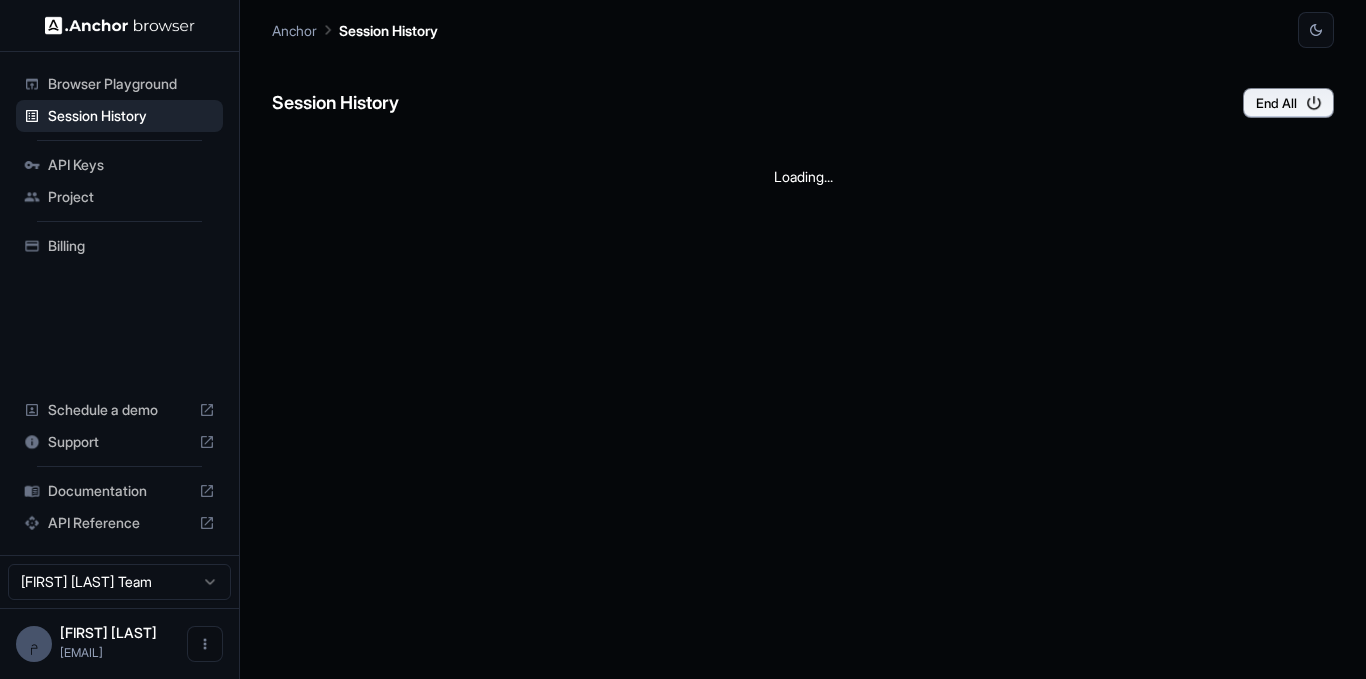 click on "API Reference" at bounding box center [119, 523] 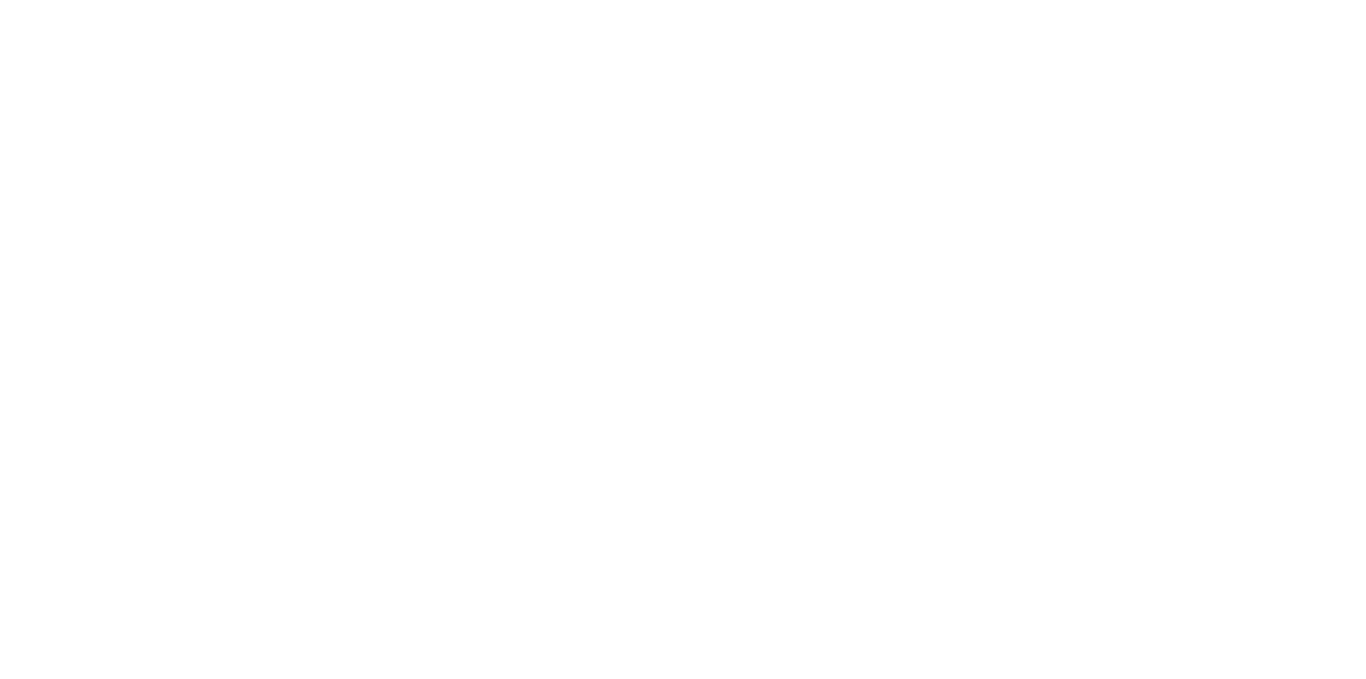 scroll, scrollTop: 0, scrollLeft: 0, axis: both 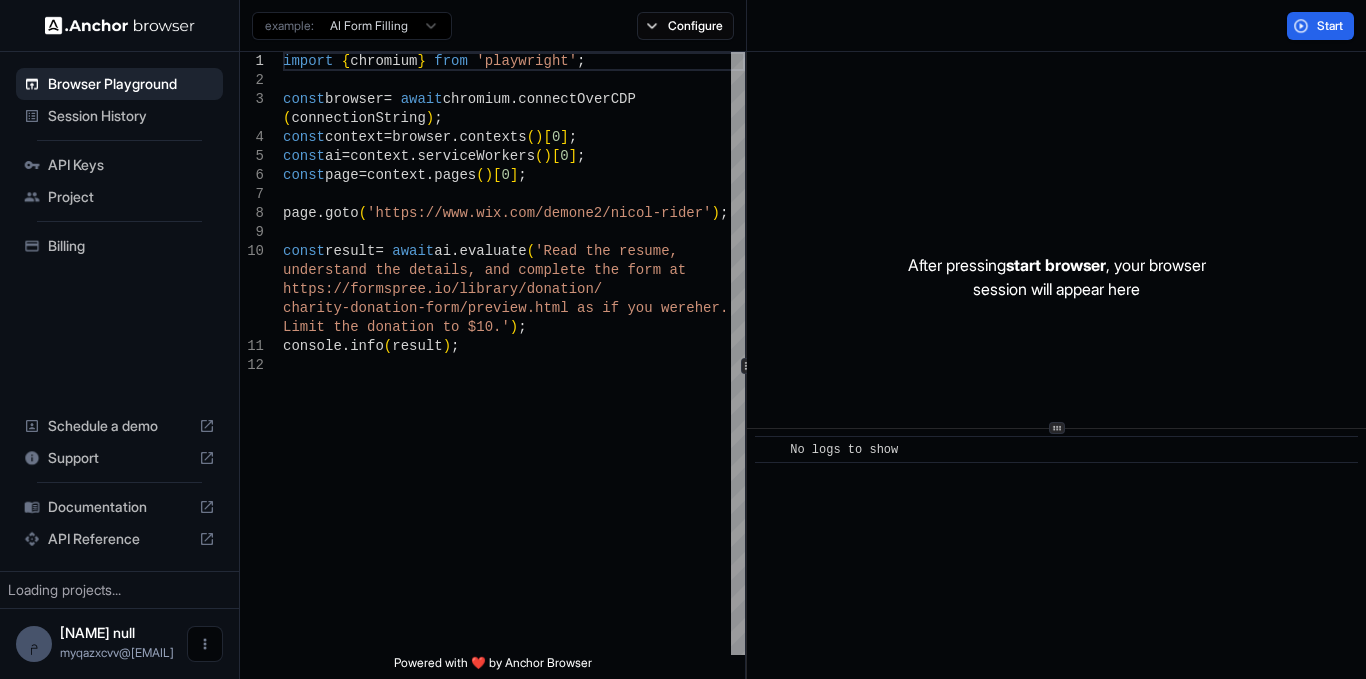 click at bounding box center (205, 644) 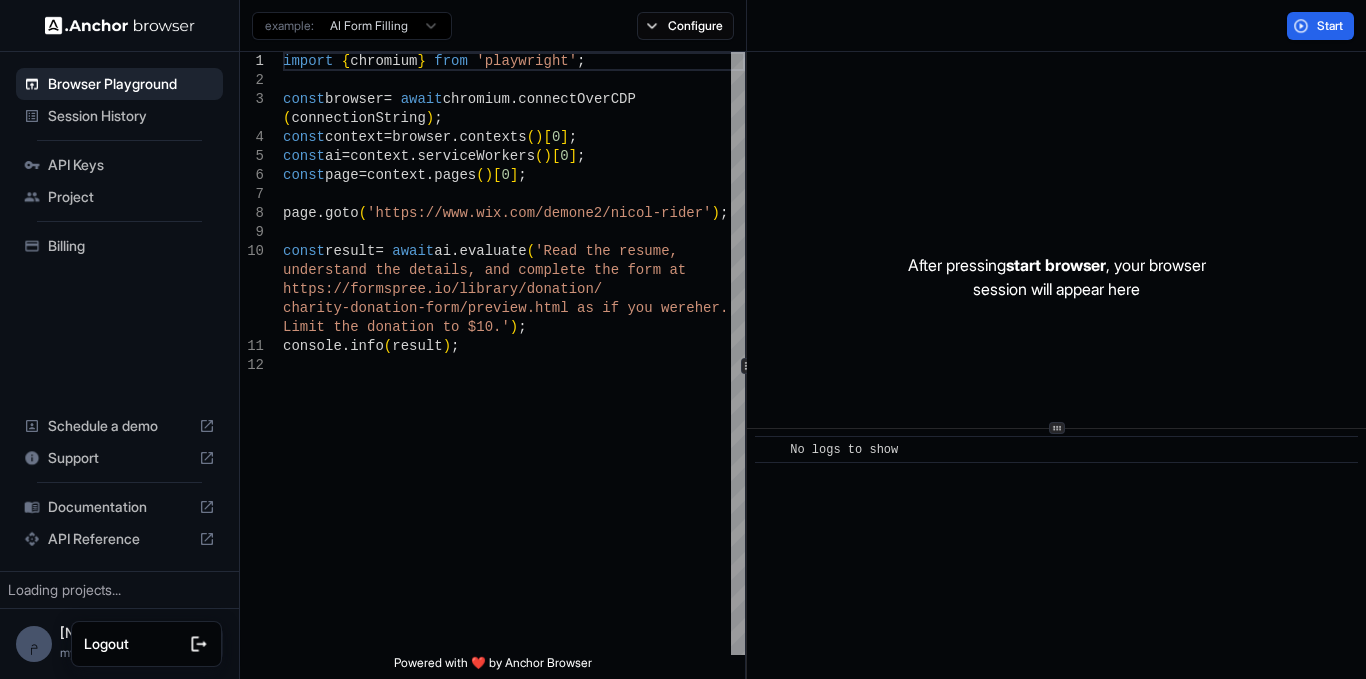 click at bounding box center [683, 339] 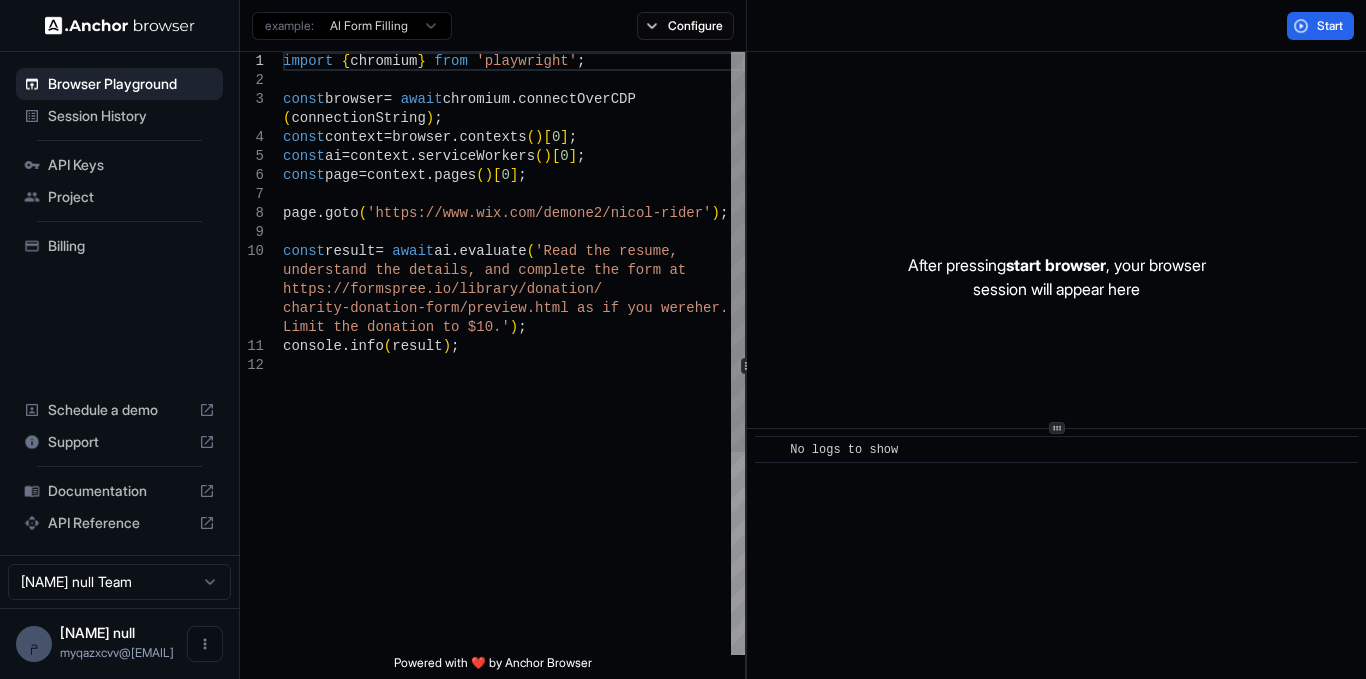 scroll, scrollTop: 0, scrollLeft: 0, axis: both 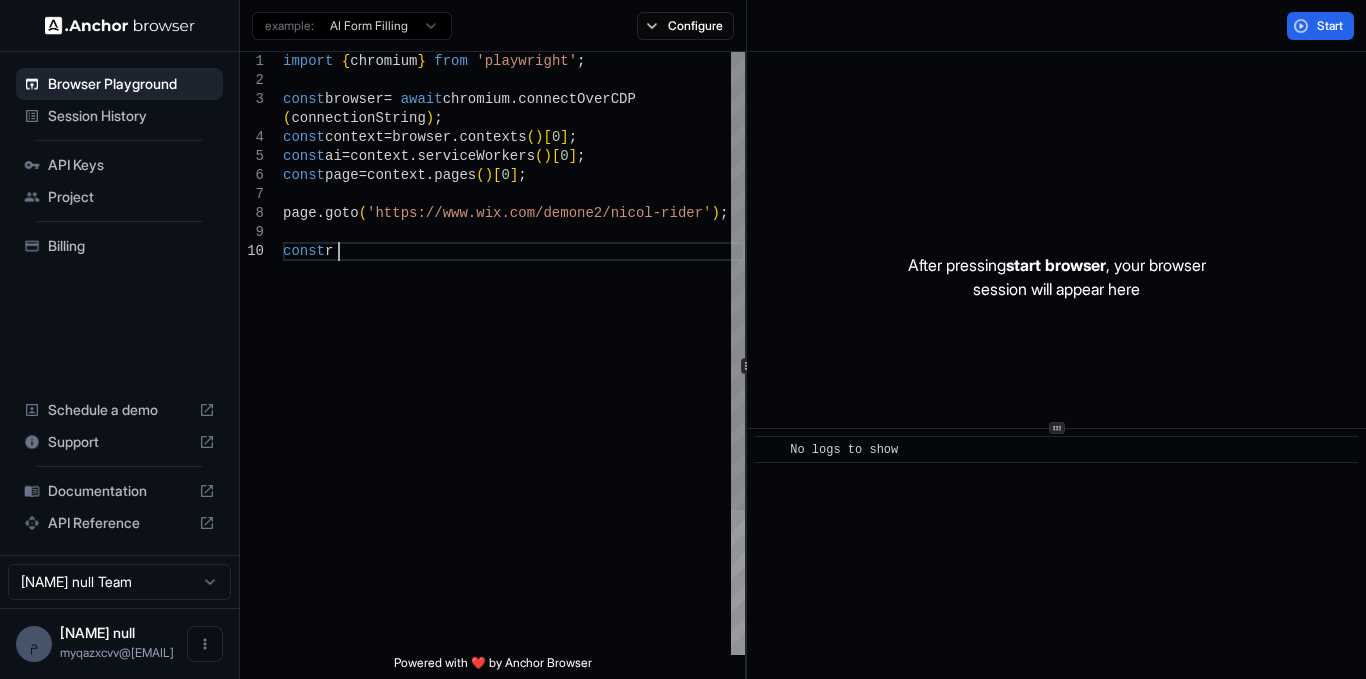 type on "*" 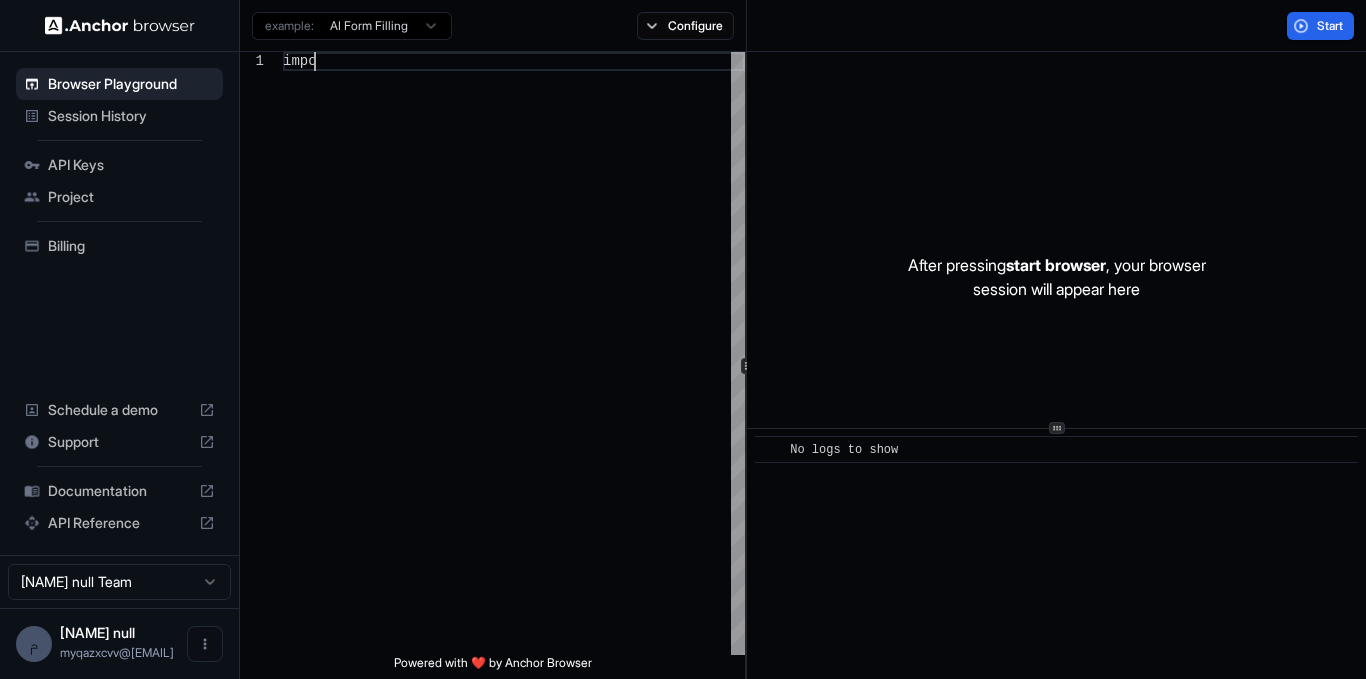 type on "*" 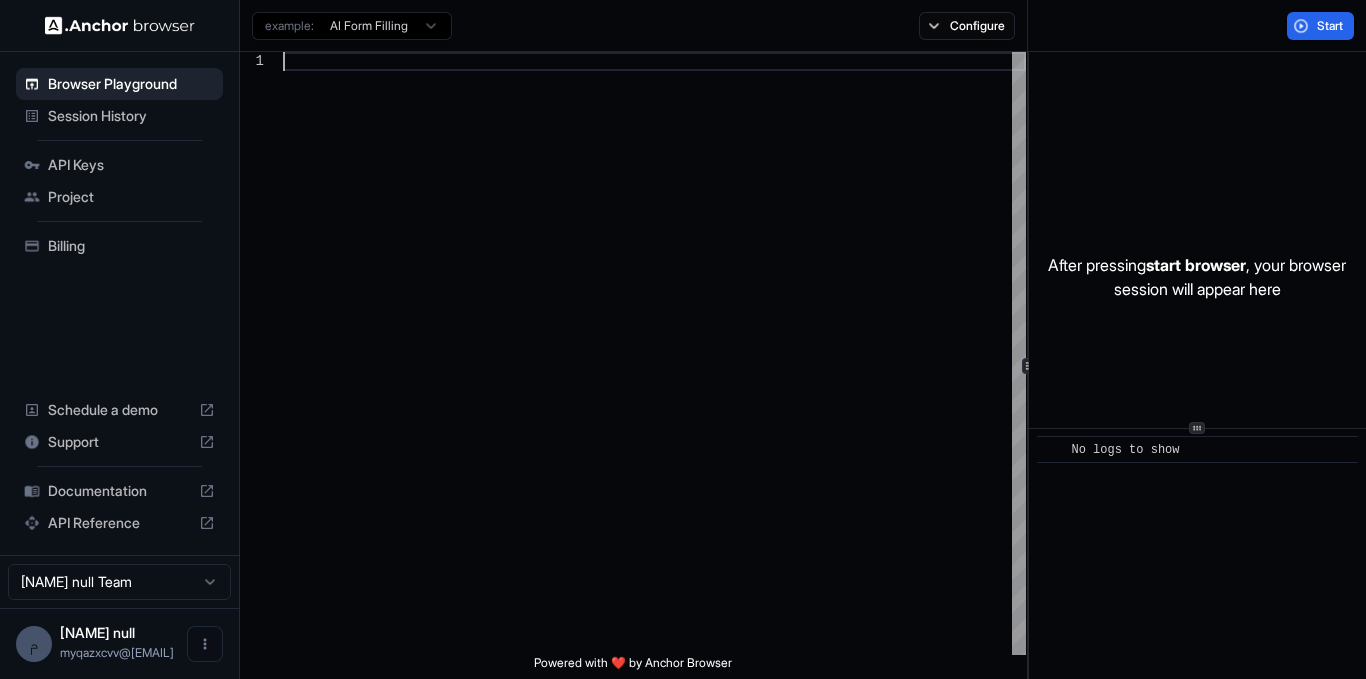 click on "1 Powered with ❤️ by Anchor Browser After pressing  start browser , your browser session will appear here ​ No logs to show" at bounding box center [803, 365] 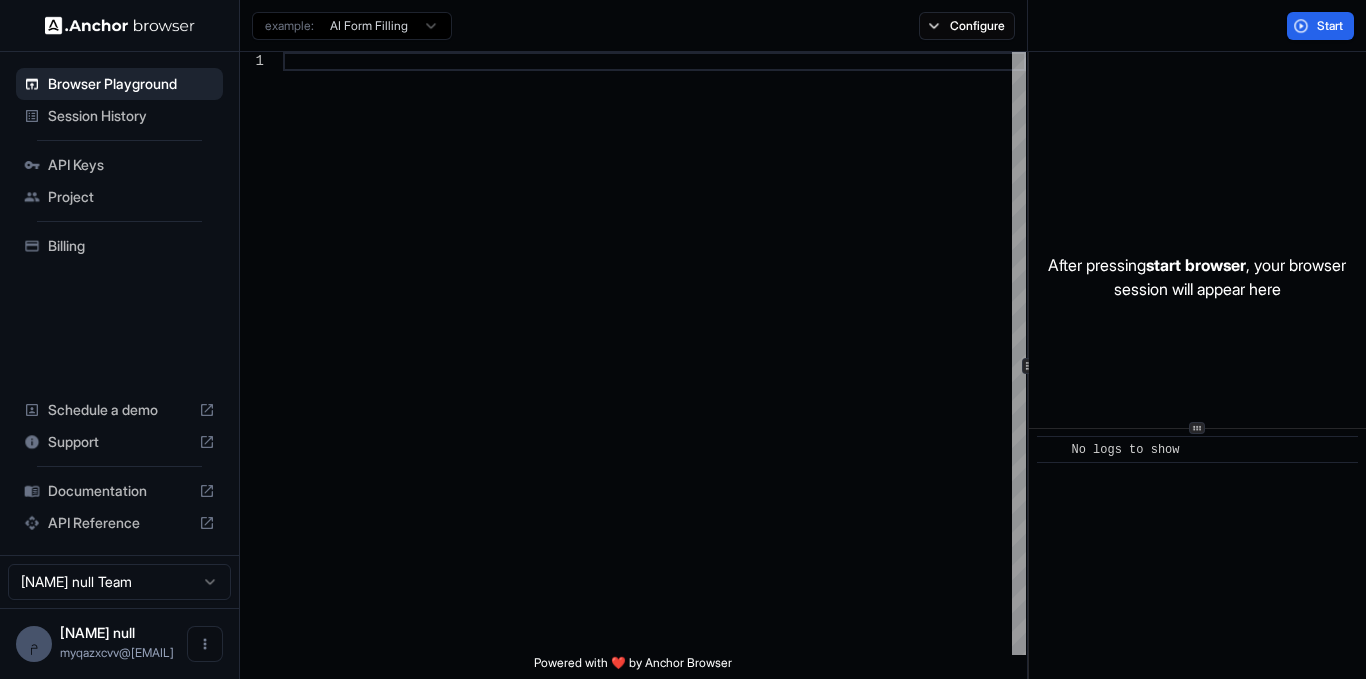 click on "1 Powered with ❤️ by Anchor Browser After pressing  start browser , your browser session will appear here ​ No logs to show" at bounding box center [803, 365] 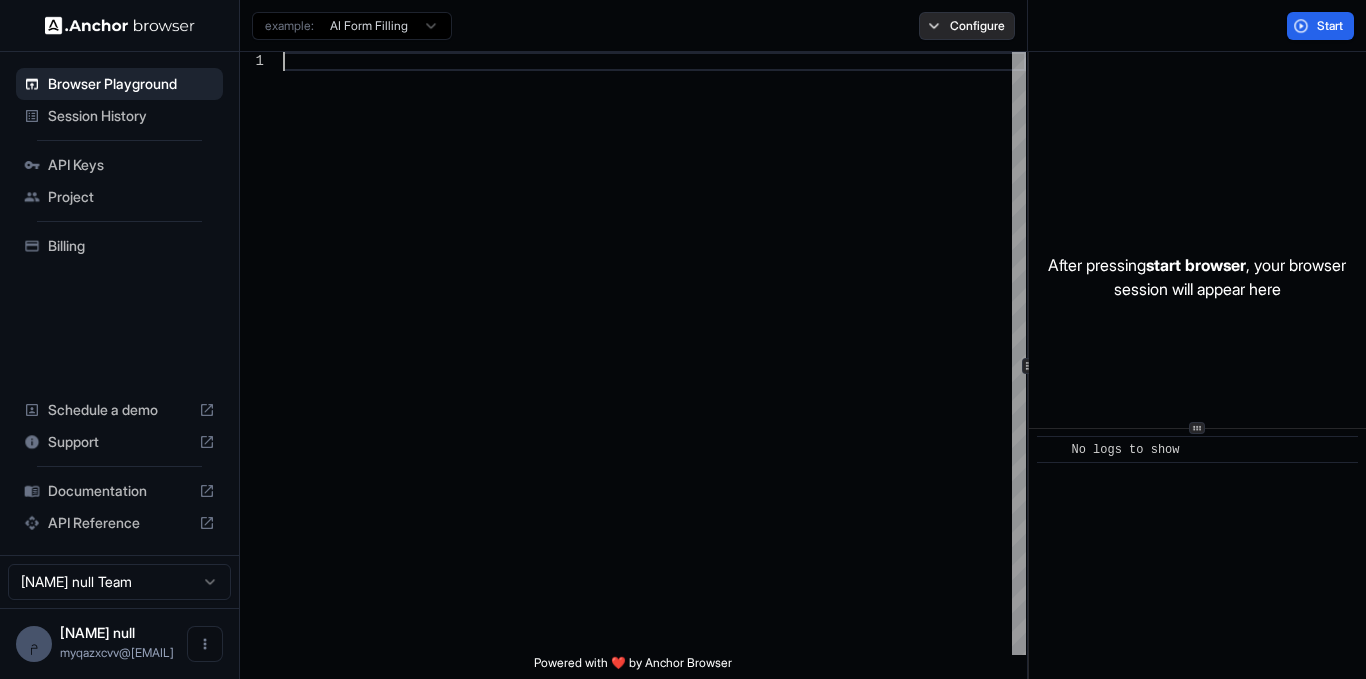 click on "Configure" at bounding box center [967, 26] 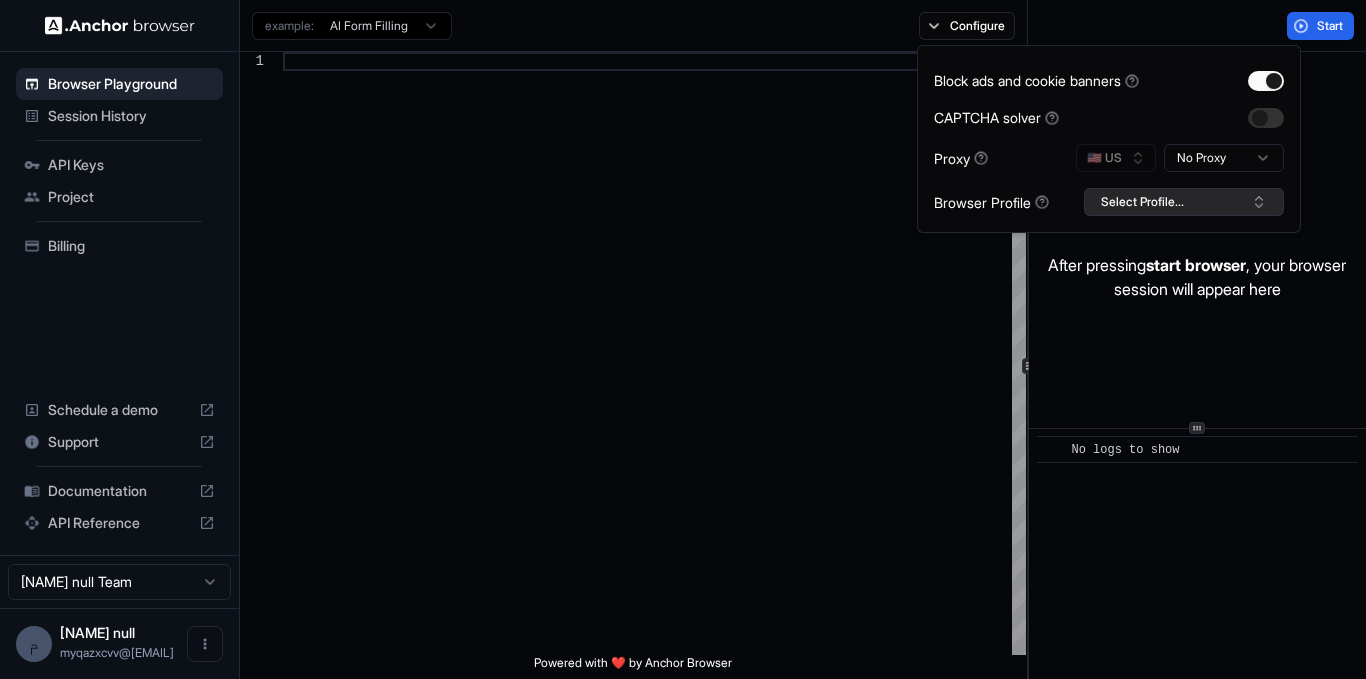 click on "Select Profile..." at bounding box center (1184, 202) 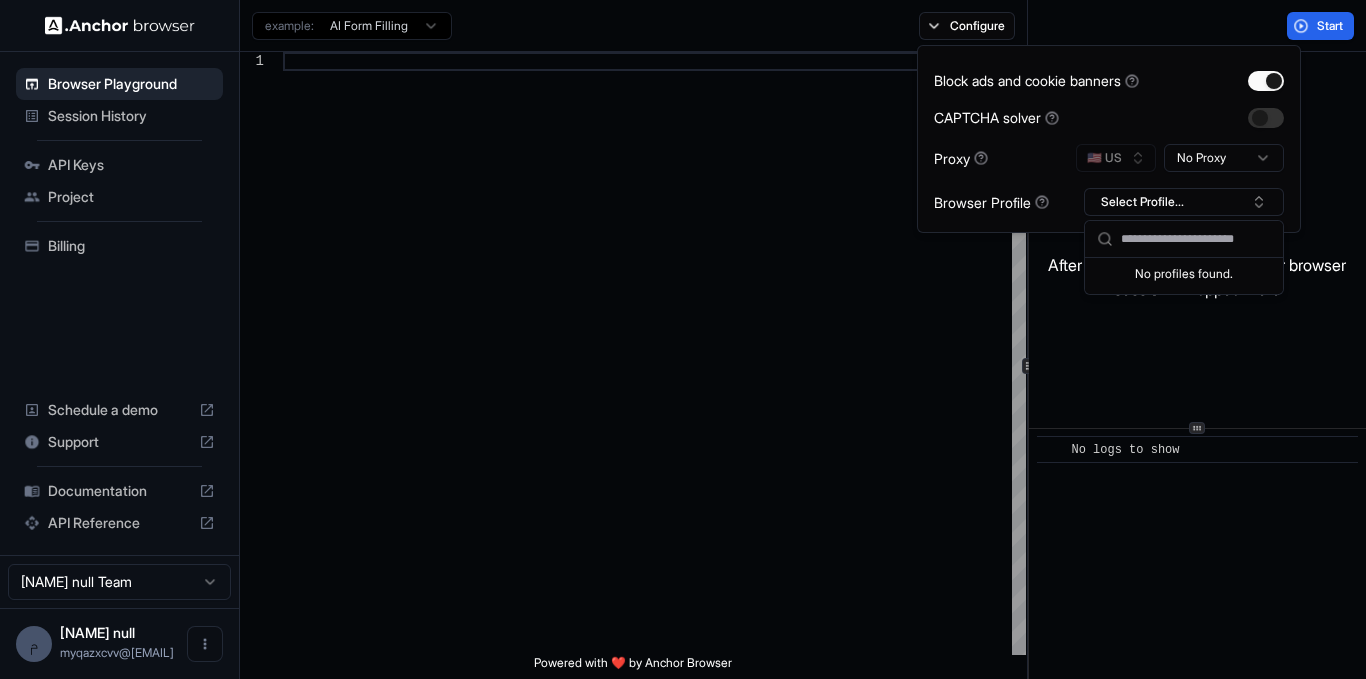 click on "Browser Playground Session History API Keys Project Billing Schedule a demo Support Documentation API Reference مصطفى null Team م مصطفى null myqazxcvv@gmai... Browser Playground example:  AI Form Filling Configure Start 1 Powered with ❤️ by Anchor Browser After pressing  start browser , your browser session will appear here ​ No logs to show
Block ads and cookie banners CAPTCHA solver Proxy 🇺🇸 US No Proxy Browser Profile Select Profile... No profiles found." at bounding box center [683, 339] 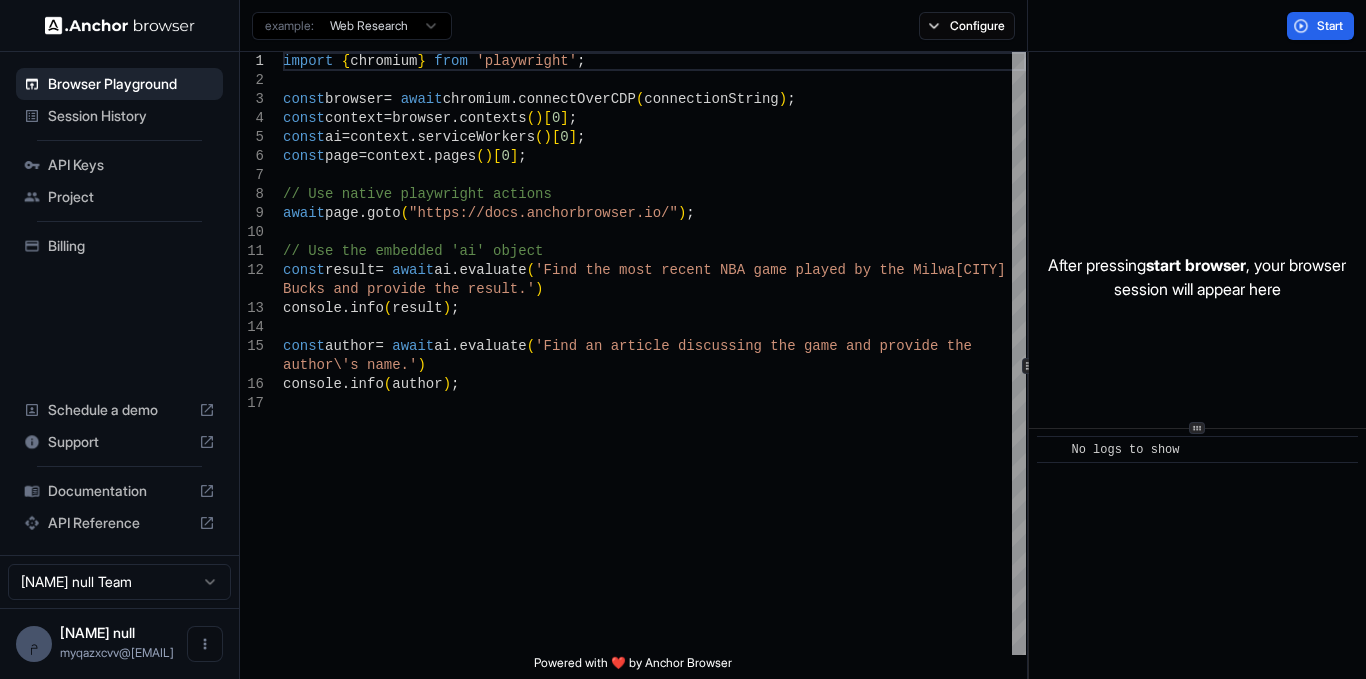 click on "Browser Playground Session History API Keys Project Billing Schedule a demo Support Documentation API Reference مصطفى null Team م مصطفى null myqazxcvv@gmai... Browser Playground example:  Web Research Configure Start 1 2 3 4 5 6 7 8 9 10 11 12 13 14 15 16 17 import   {  chromium  }   from   'playwright' ; const  browser  =   await  chromium . connectOverCDP ( connectionString ) ; const  context  =  browser . contexts ( ) [ 0 ] ; const  ai  =  context . serviceWorkers ( ) [ 0 ] ; const  page  =  context . pages ( ) [ 0 ] ; // Use native playwright actions await  page . goto ( "https://docs.anchorbrowser.io/" ) ; // Use the embedded 'ai' object const  result  =   await  ai . evaluate ( 'Find the most recent NBA game played by the Milwa ukee  Bucks and provide the result.' ) console . info ( result ) ; const  author  =   await  ai . evaluate ( 'Find an article discussing the game and provide t he  author\'s name.' ) console . info (" at bounding box center (683, 339) 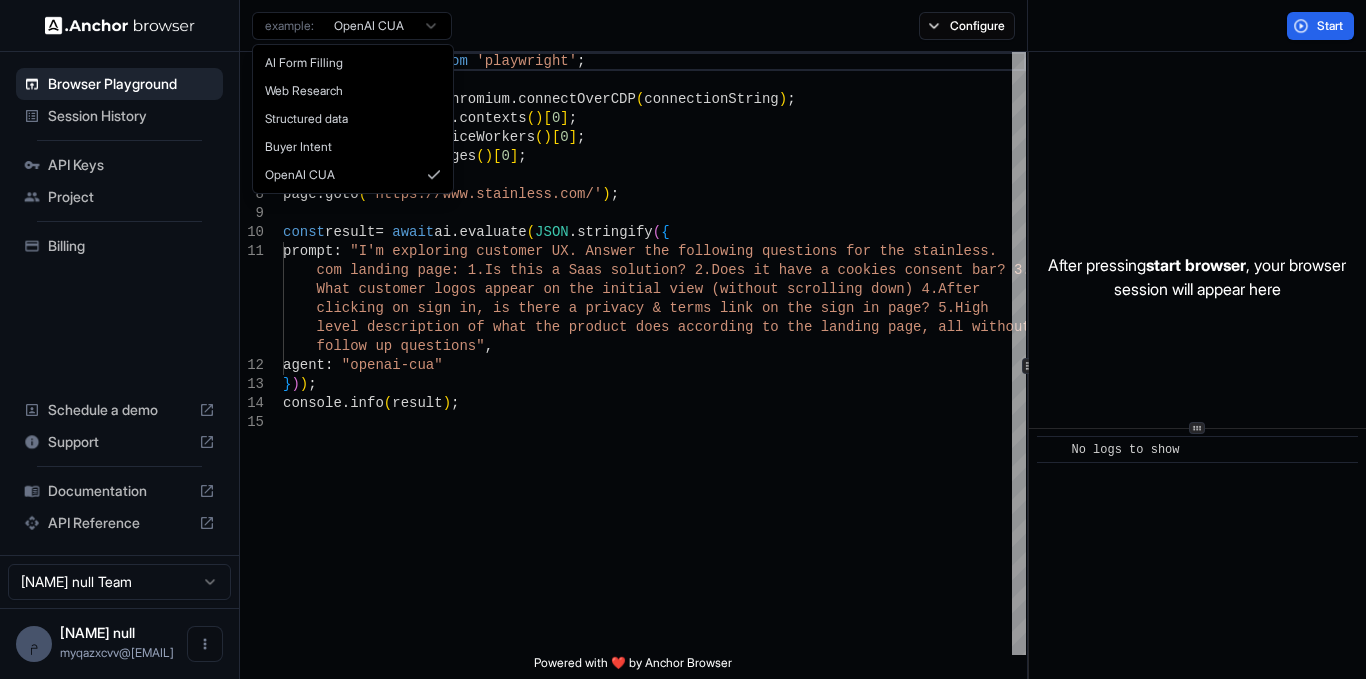click on "Browser Playground Session History API Keys Project Billing Schedule a demo Support Documentation API Reference مصطفى null Team م مصطفى null myqazxcvv@gmai... Browser Playground example:  OpenAI CUA Configure Start 1 2 3 4 5 6 7 8 9 10 11 12 13 14 15 import   {  chromium  }   from   'playwright' ; const  browser  =   await  chromium . connectOverCDP ( connectionString ) ; const  context  =  browser . contexts ( ) [ 0 ] ; const  ai  =  context . serviceWorkers ( ) [ 0 ] ; const  page  =  context . pages ( ) [ 0 ] ; page . goto ( 'https://www.stainless.com/' ) ; const  result  =   await  ai . evaluate ( JSON . stringify ( {     prompt :   "I'm exploring customer UX. Answer the following q uestions for the stainless.      com landing page: 1.Is this a Saas solution? 2.Doe s it have a cookies consent bar? 3.       What customer logos appear on the initial view (wi thout scrolling down) 4.After" at bounding box center [683, 339] 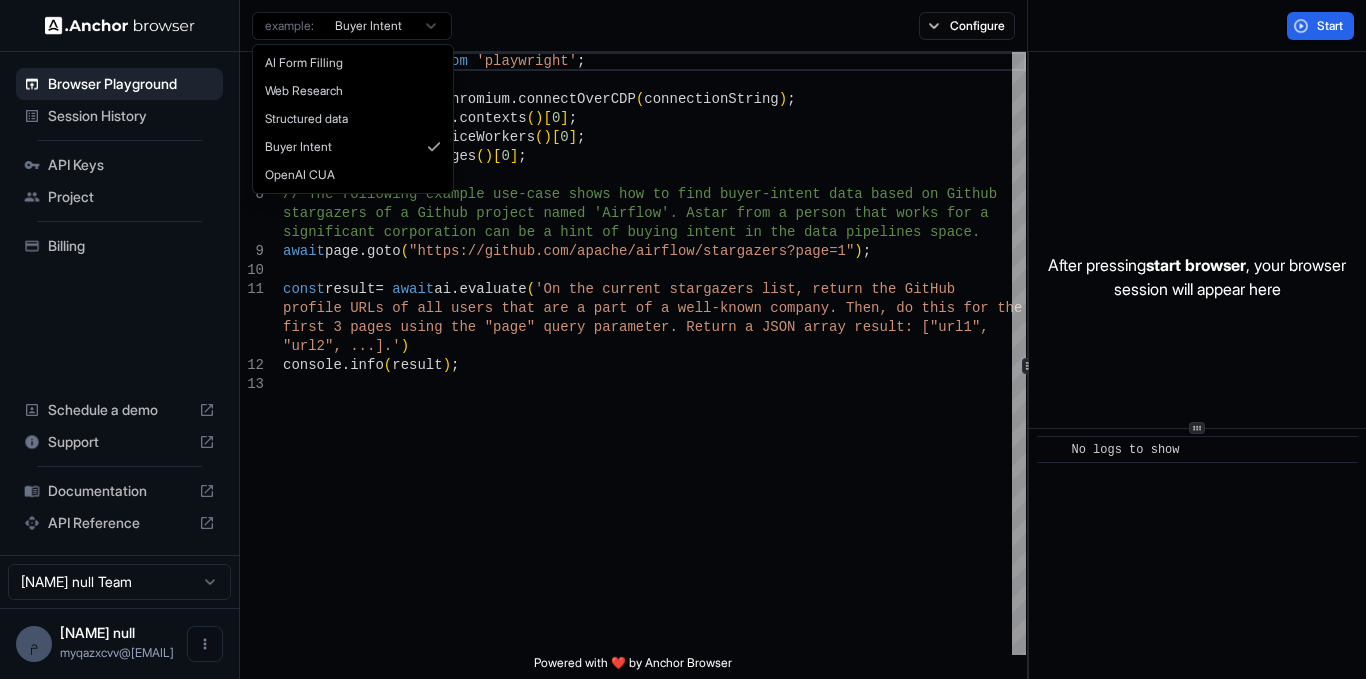click on "Browser Playground Session History API Keys Project Billing Schedule a demo Support Documentation API Reference مصطفى null Team م مصطفى null myqazxcvv@gmai... Browser Playground example:  Buyer Intent Configure Start 1 2 3 4 5 6 7 8 9 10 11 12 13 import   {  chromium  }   from   'playwright' ; const  browser  =   await  chromium . connectOverCDP ( connectionString ) ; const  context  =  browser . contexts ( ) [ 0 ] ; const  ai  =  context . serviceWorkers ( ) [ 0 ] ; const  page  =  context . pages ( ) [ 0 ] ; // The following example use-case shows how to fin d buyer-intent data based on Github  stargazers of a Github project named 'Airflow'. A  star from a person that works for a  significant corporation can be a hint of buying in tent in the data pipelines space. await  page . goto ( "https://github.com/apache/airflow/stargazers?page =1" ) ; const  result  =   await  ai . evaluate (   "url2", ...].' ) console . info (" at bounding box center (683, 339) 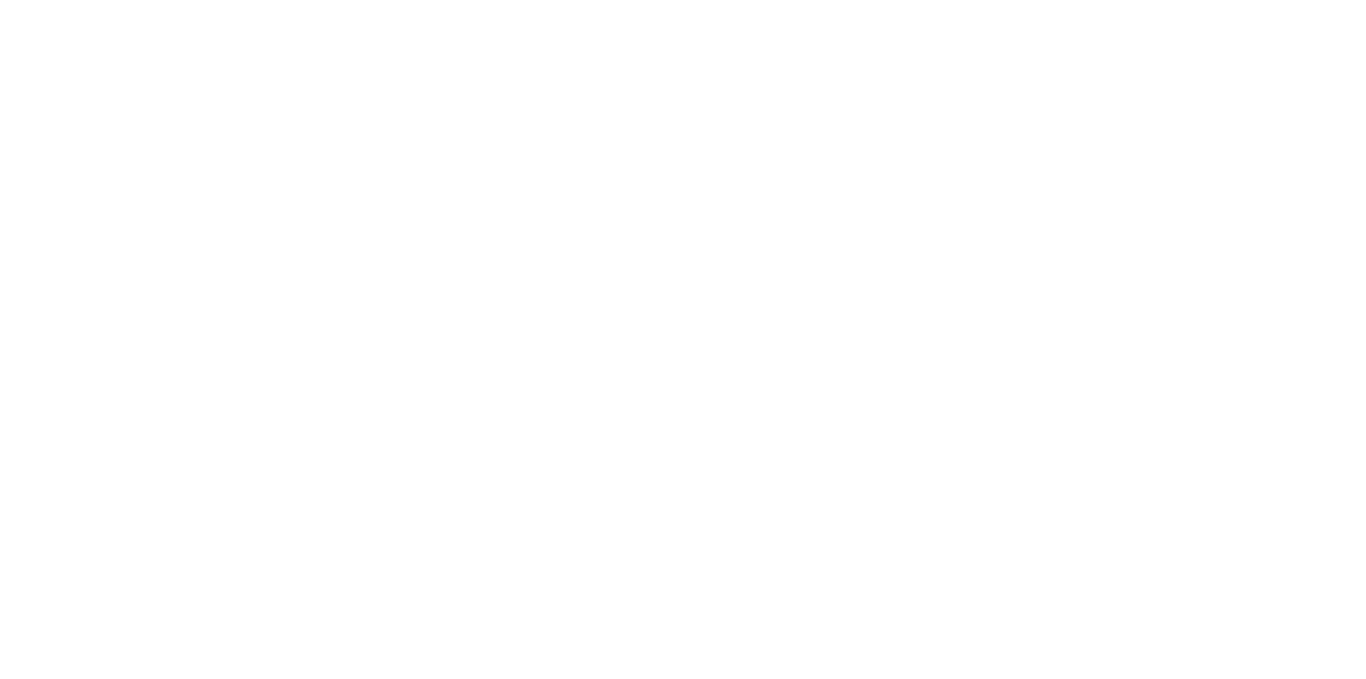 scroll, scrollTop: 0, scrollLeft: 0, axis: both 